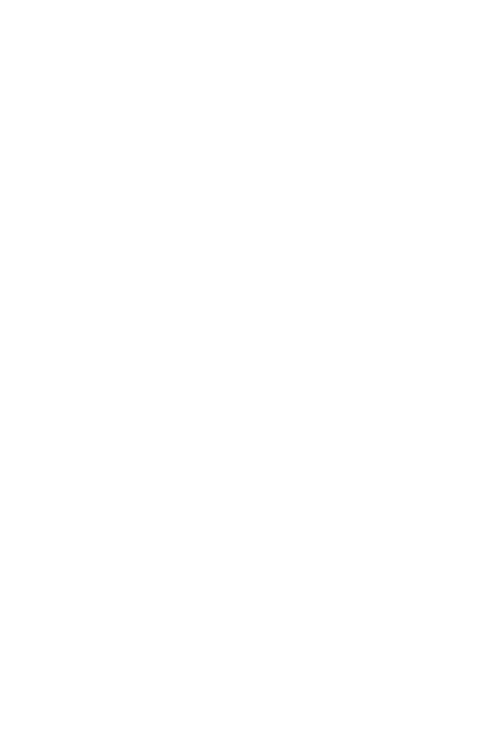 scroll, scrollTop: 0, scrollLeft: 0, axis: both 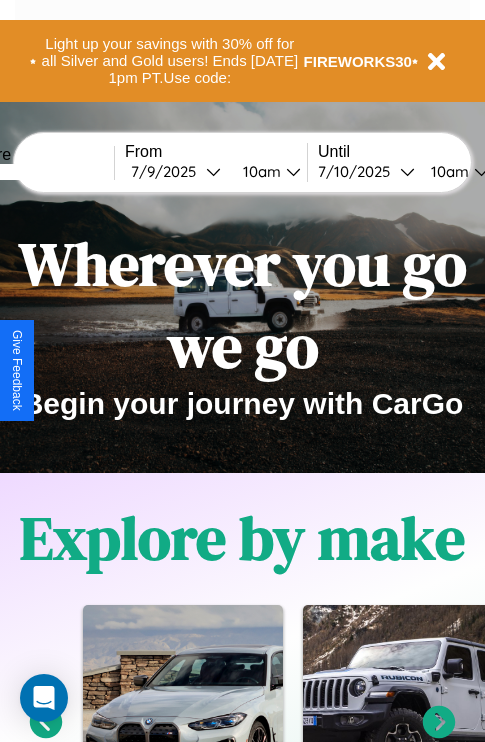 click at bounding box center [39, 172] 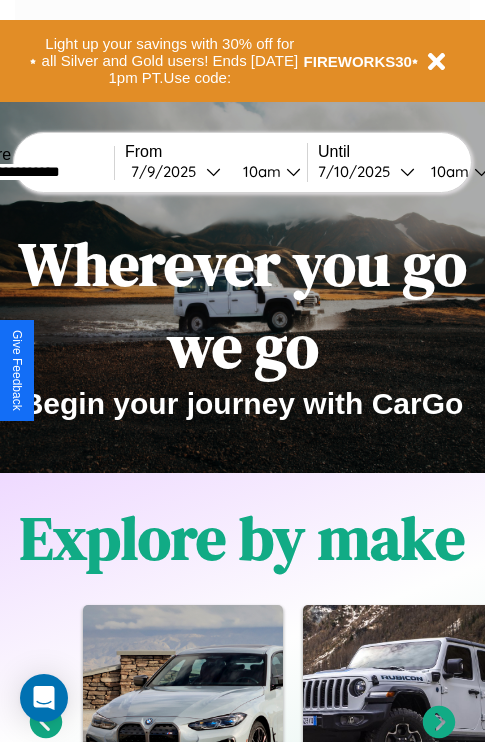 type on "**********" 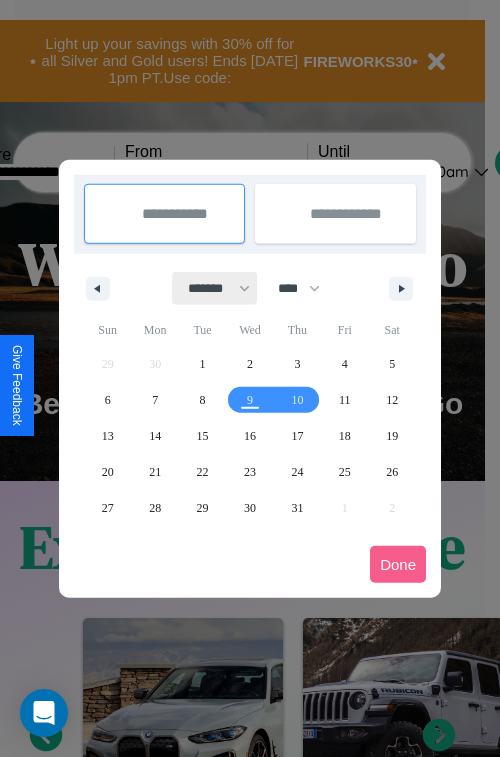 click on "******* ******** ***** ***** *** **** **** ****** ********* ******* ******** ********" at bounding box center (215, 288) 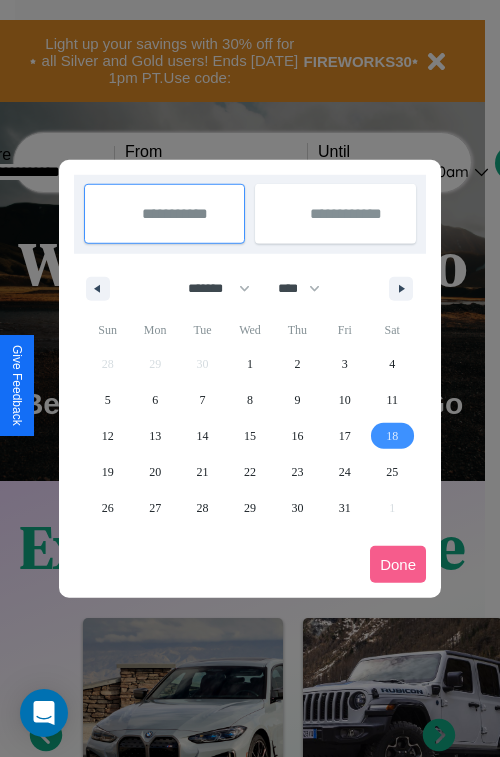 click on "18" at bounding box center [392, 436] 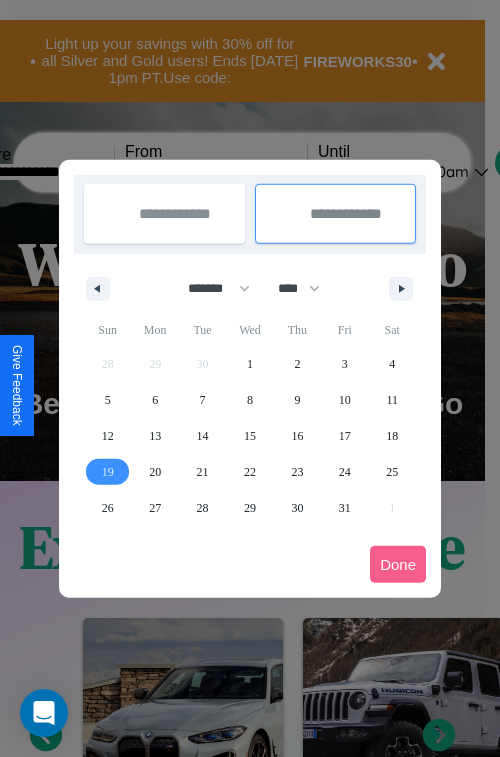 click on "19" at bounding box center (108, 472) 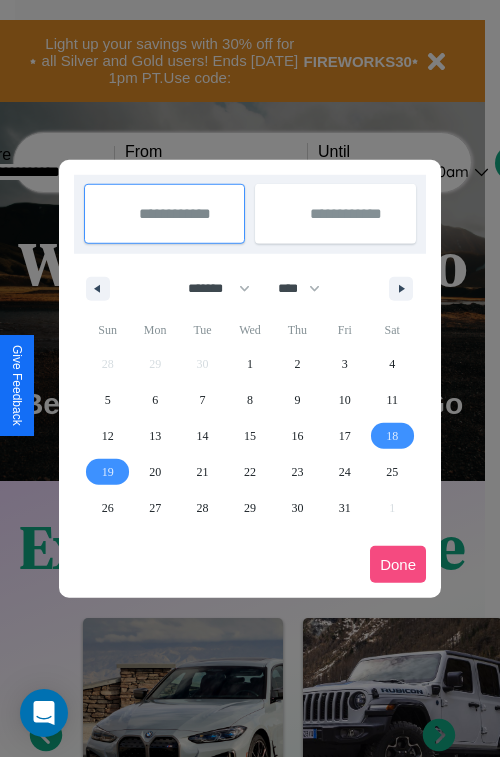 click on "Done" at bounding box center (398, 564) 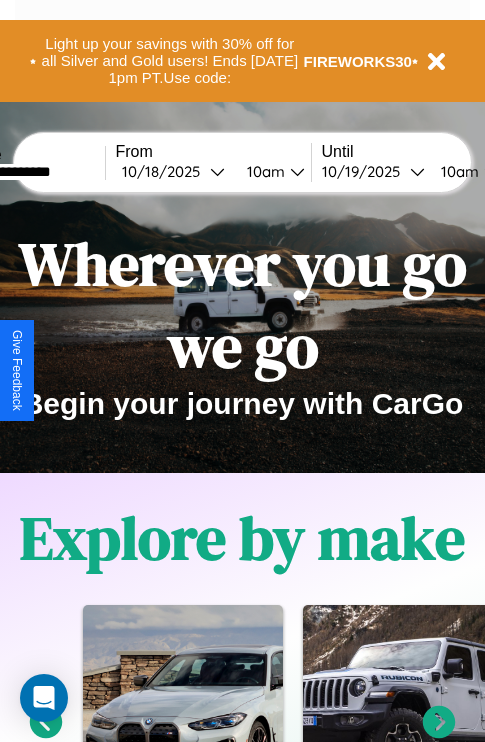 scroll, scrollTop: 0, scrollLeft: 81, axis: horizontal 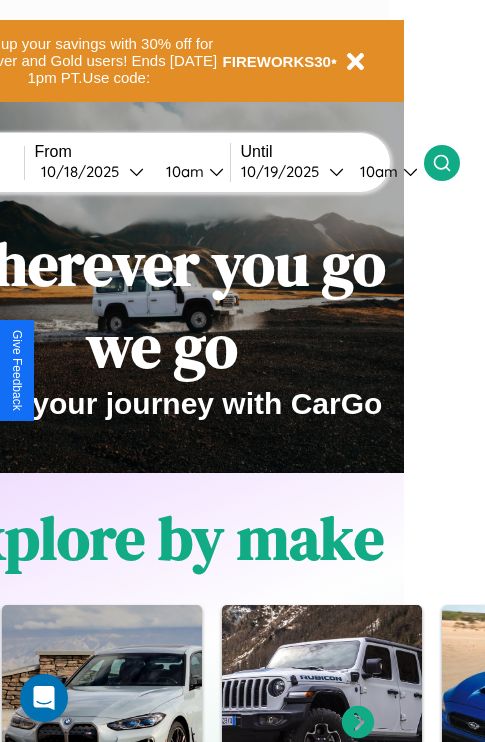 click 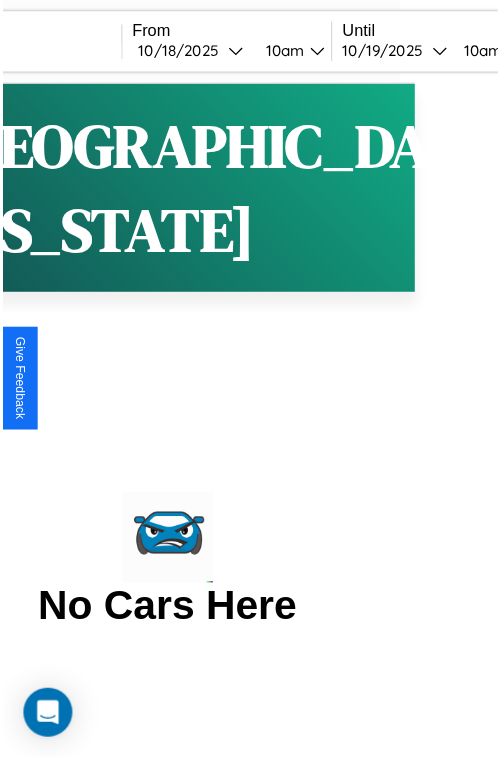 scroll, scrollTop: 0, scrollLeft: 0, axis: both 